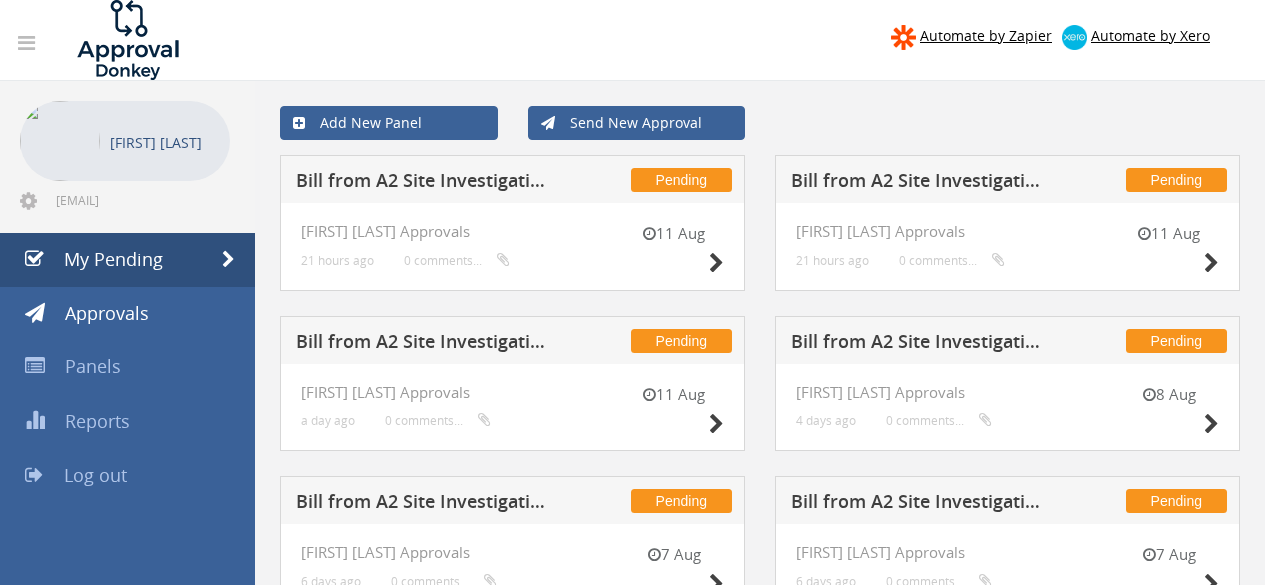 scroll, scrollTop: 0, scrollLeft: 0, axis: both 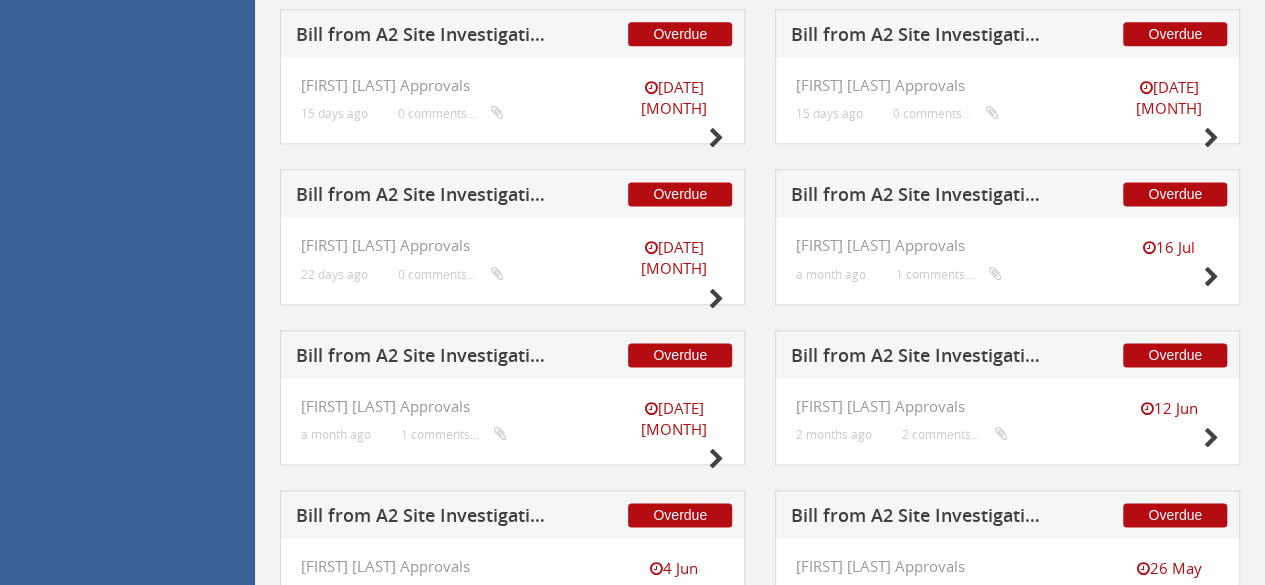 click on "Bill from A2 Site Investigation Limited for Sunbelt Rentals" at bounding box center (426, 197) 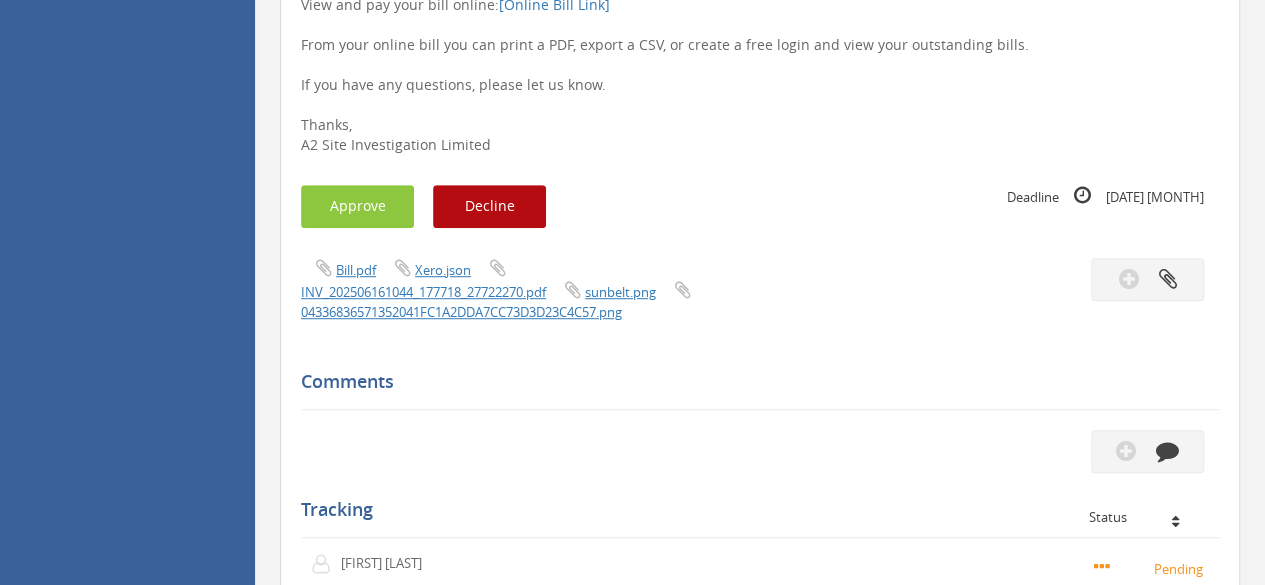 scroll, scrollTop: 410, scrollLeft: 0, axis: vertical 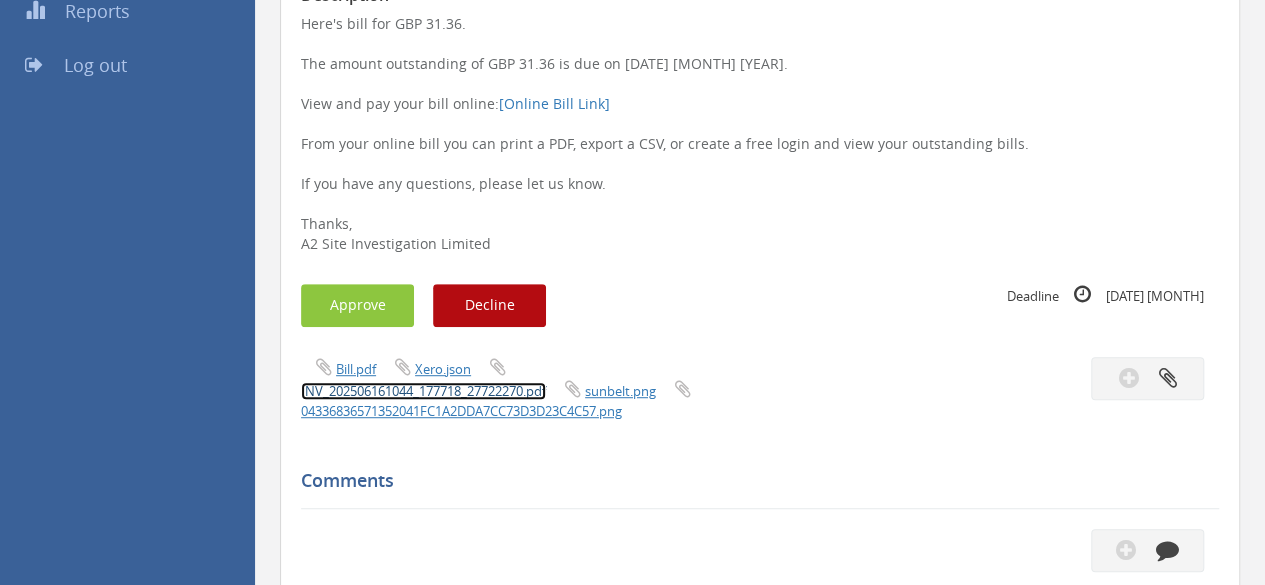 click on "INV_202506161044_177718_27722270.pdf" at bounding box center (423, 391) 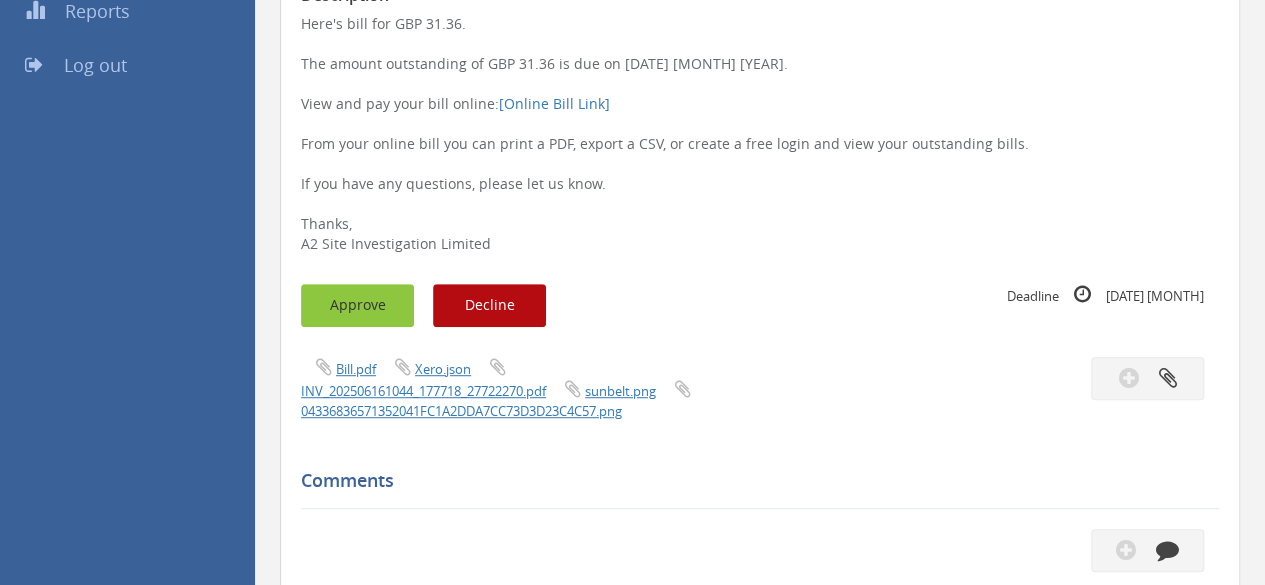 click on "Approve" at bounding box center (357, 305) 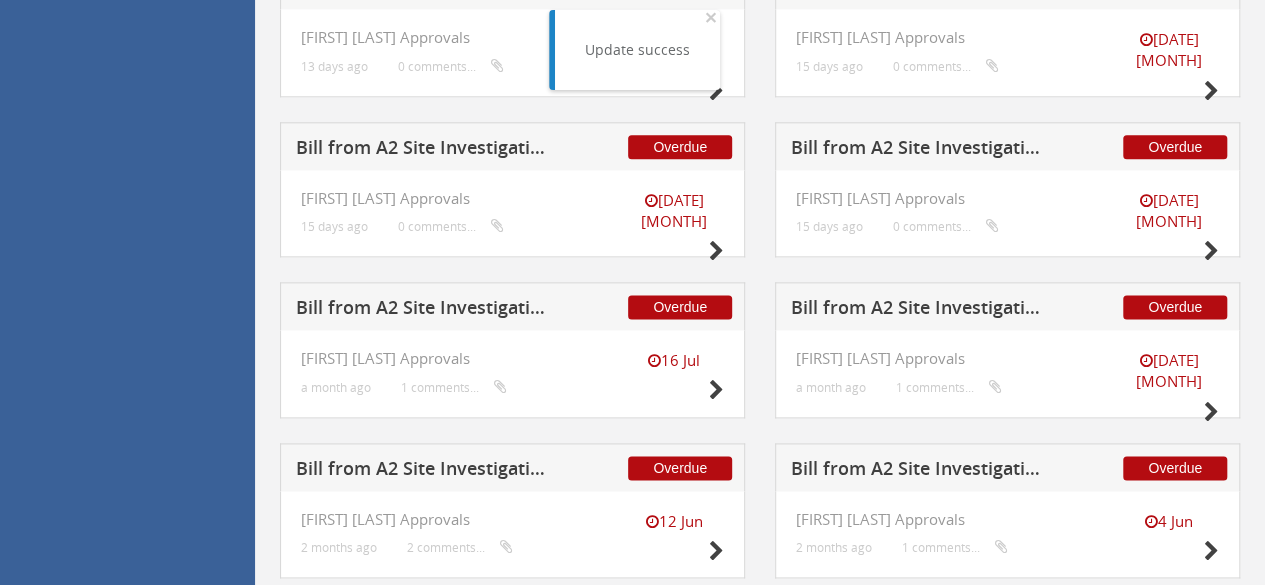 scroll, scrollTop: 1210, scrollLeft: 0, axis: vertical 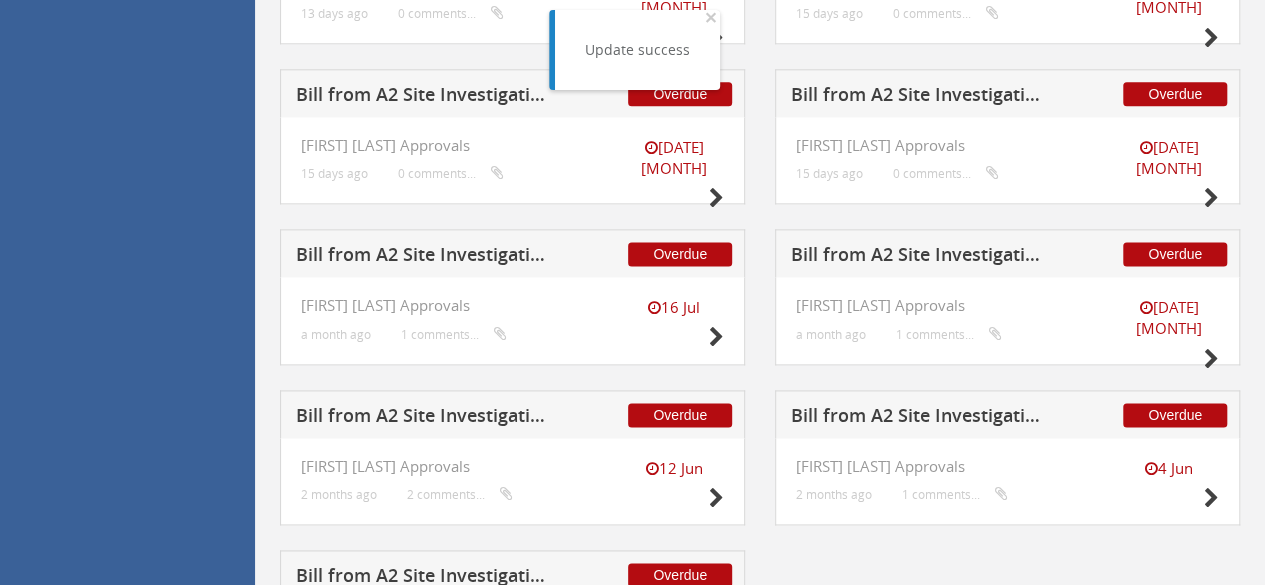 click on "Bill from A2 Site Investigation Limited for Ribble Enviro Ltd" at bounding box center (921, 97) 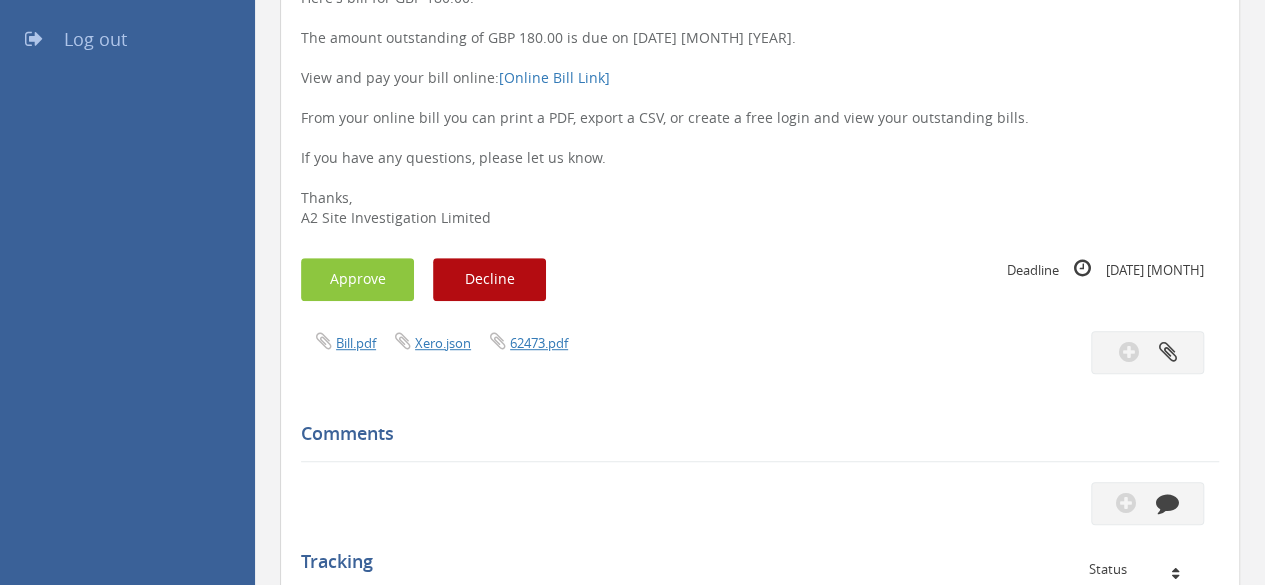 scroll, scrollTop: 403, scrollLeft: 0, axis: vertical 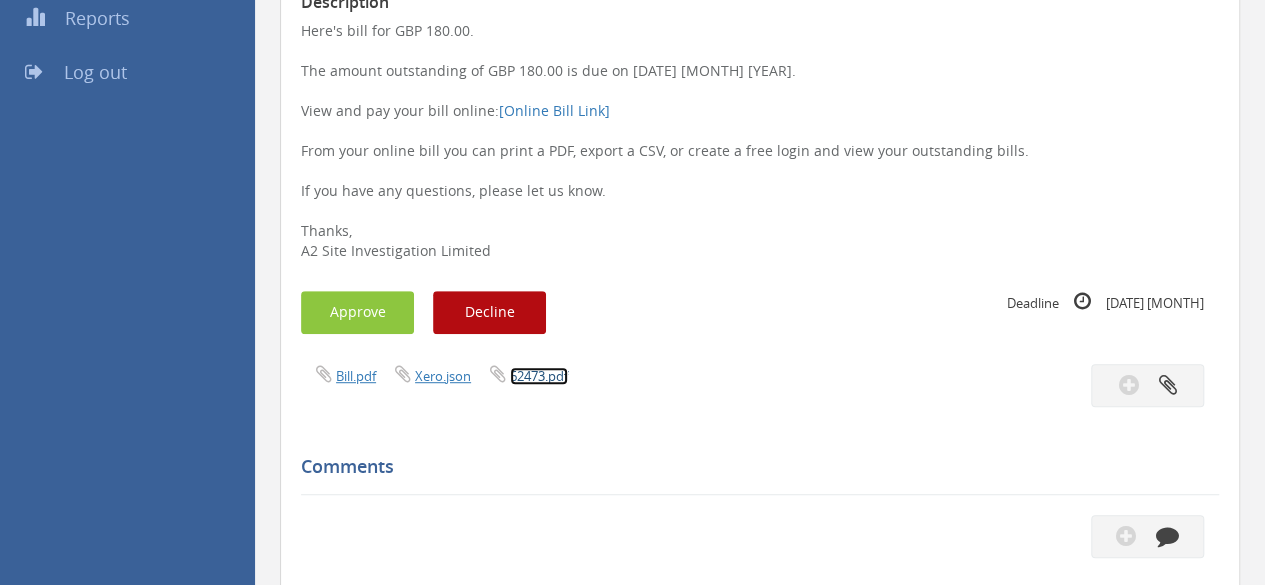 click on "62473.pdf" at bounding box center [539, 376] 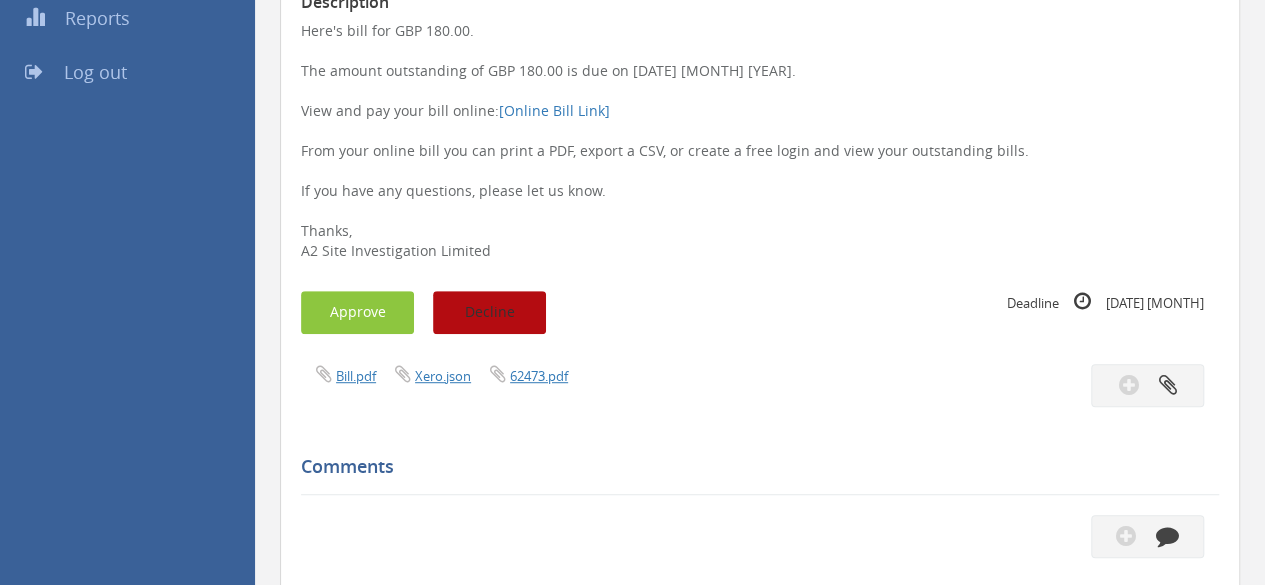 click on "Decline" at bounding box center [489, 312] 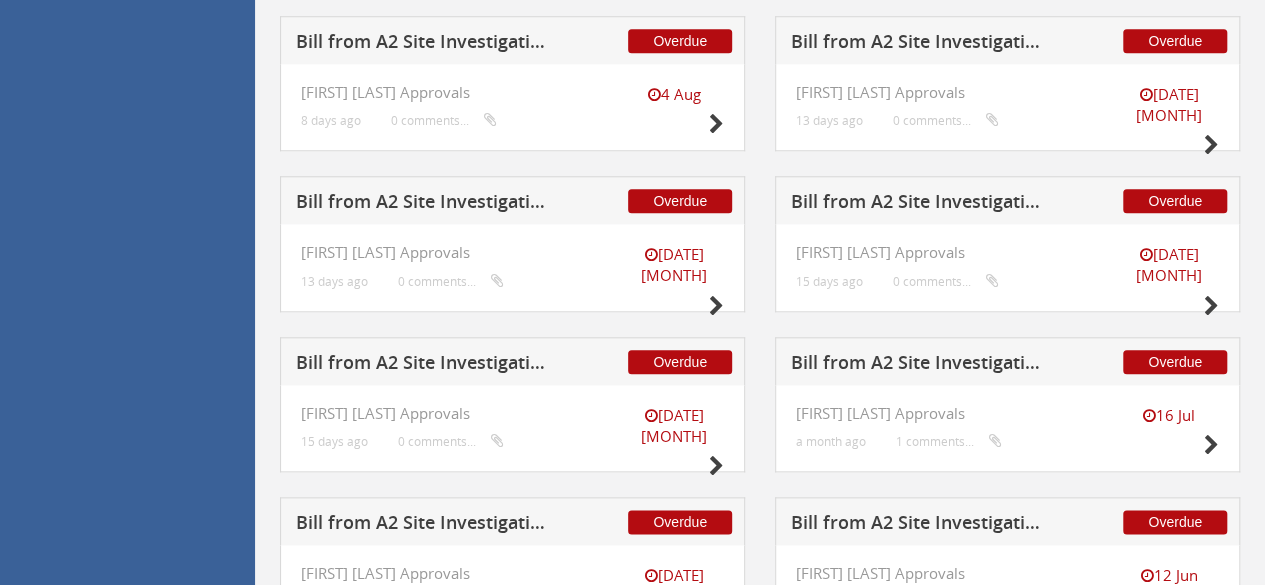 scroll, scrollTop: 910, scrollLeft: 0, axis: vertical 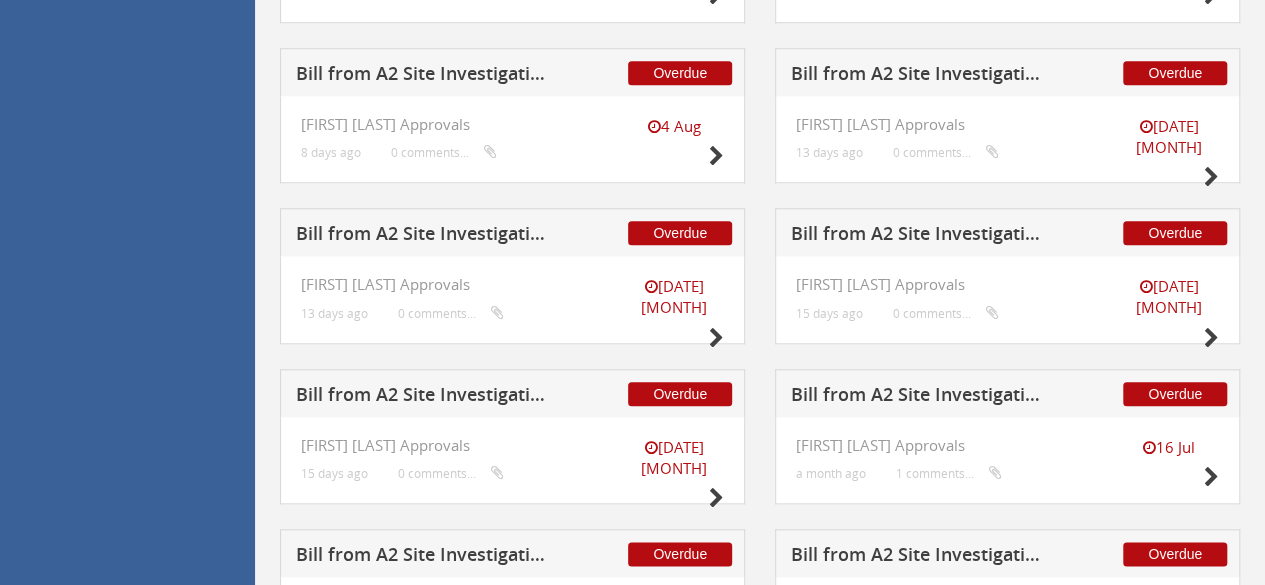 click on "Bill from A2 Site Investigation Limited for Ribble Enviro Ltd" at bounding box center [426, 397] 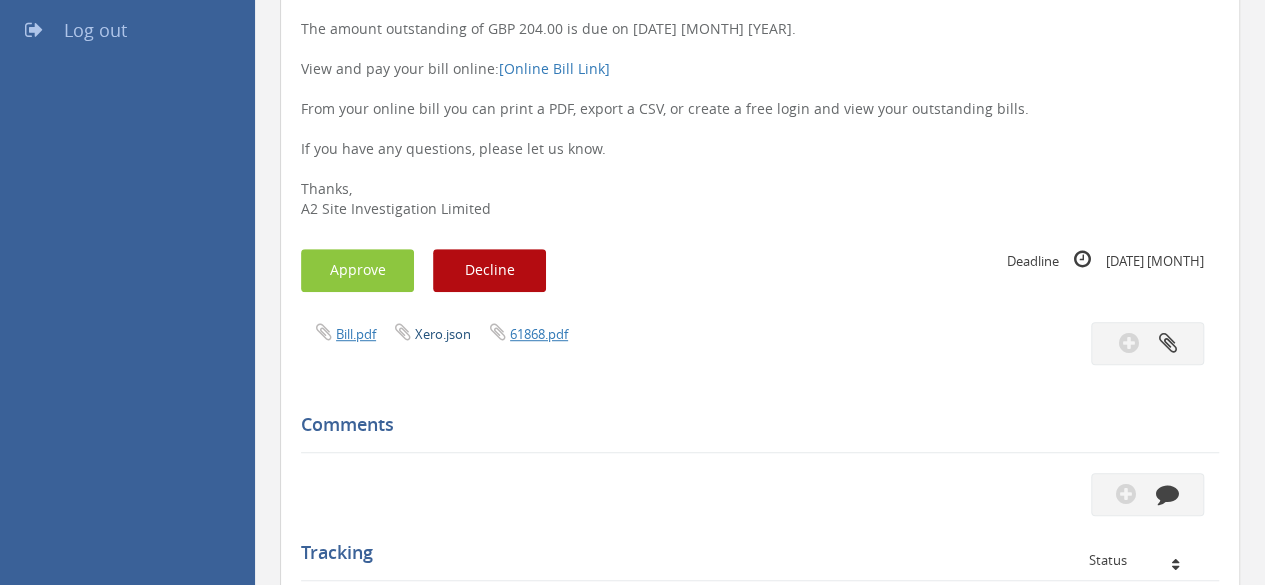 scroll, scrollTop: 403, scrollLeft: 0, axis: vertical 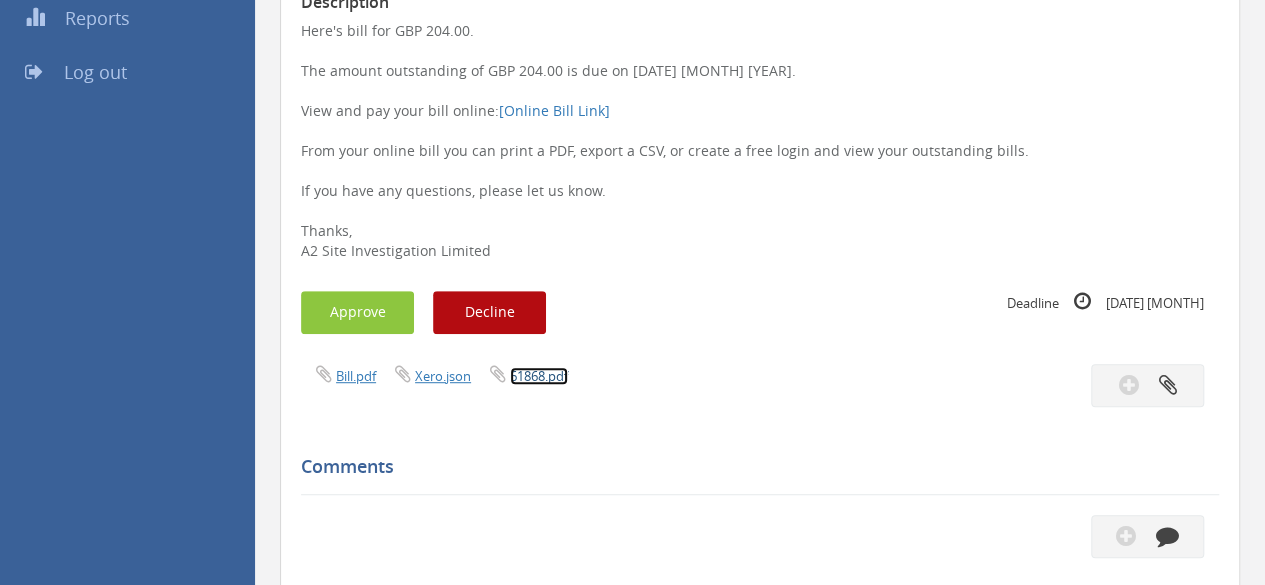 click on "61868.pdf" at bounding box center [539, 376] 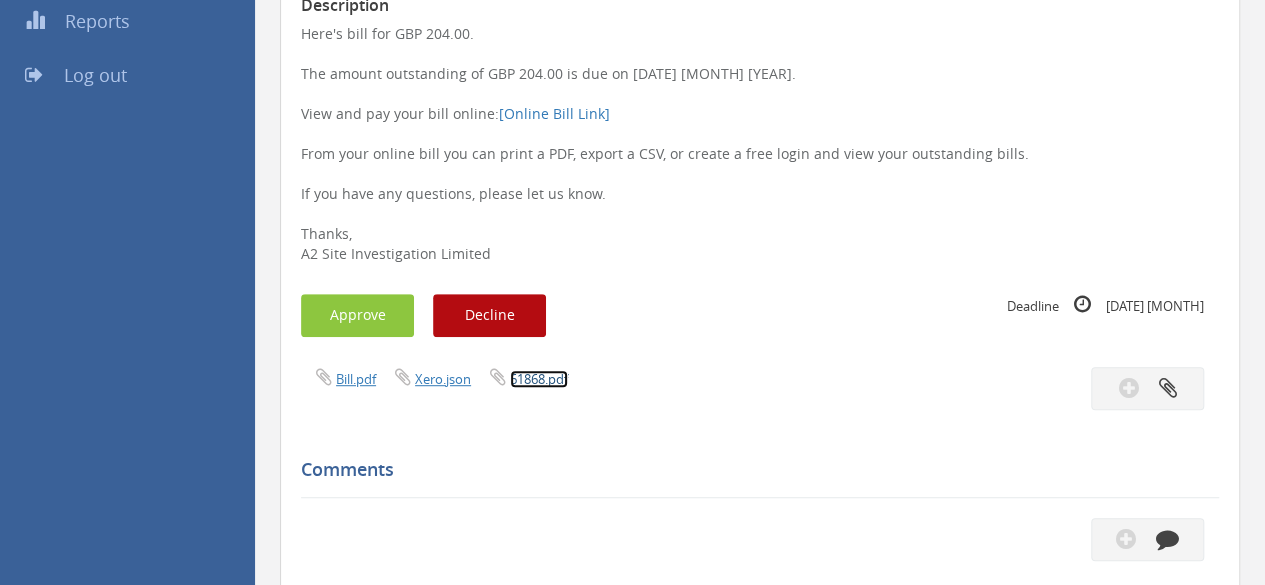 scroll, scrollTop: 403, scrollLeft: 0, axis: vertical 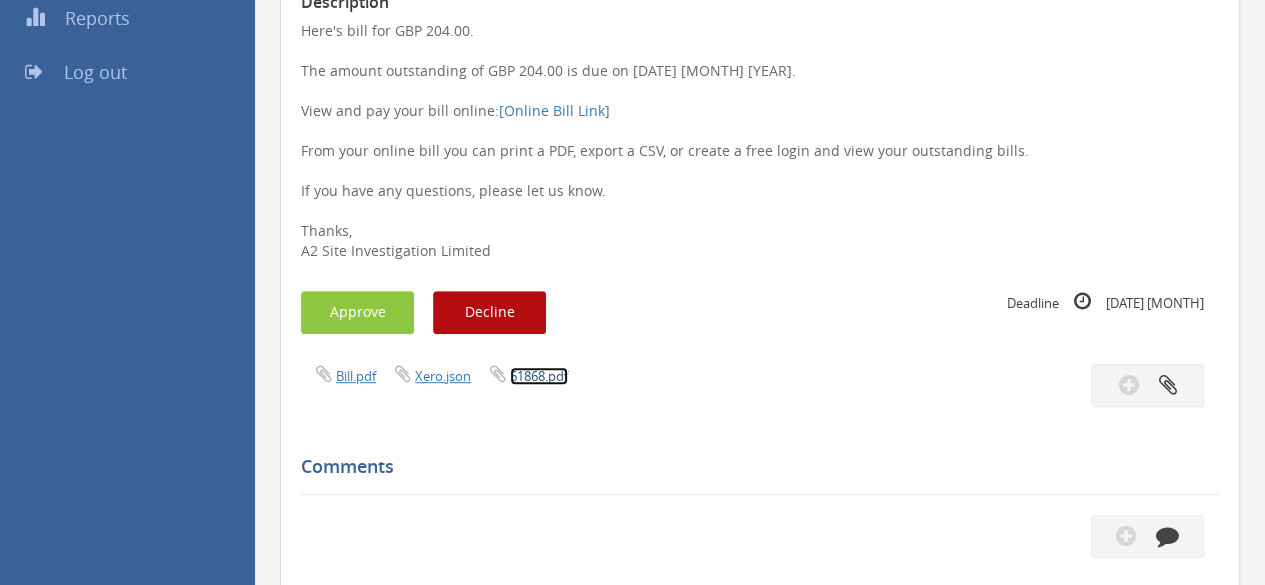 click on "61868.pdf" at bounding box center (539, 376) 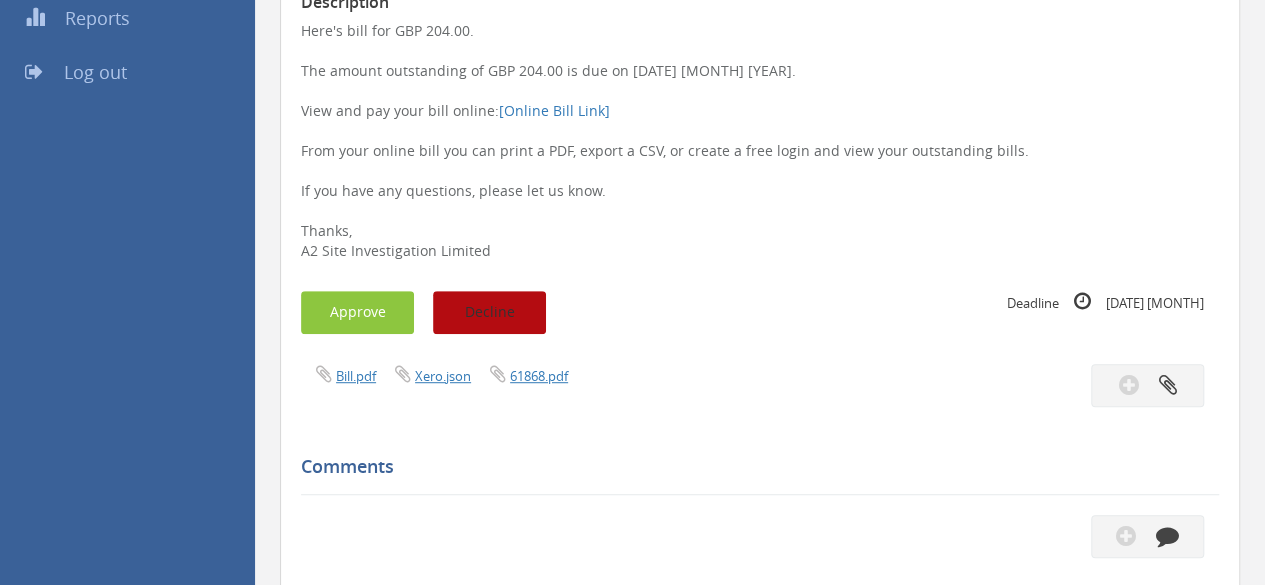 click on "Decline" at bounding box center [489, 312] 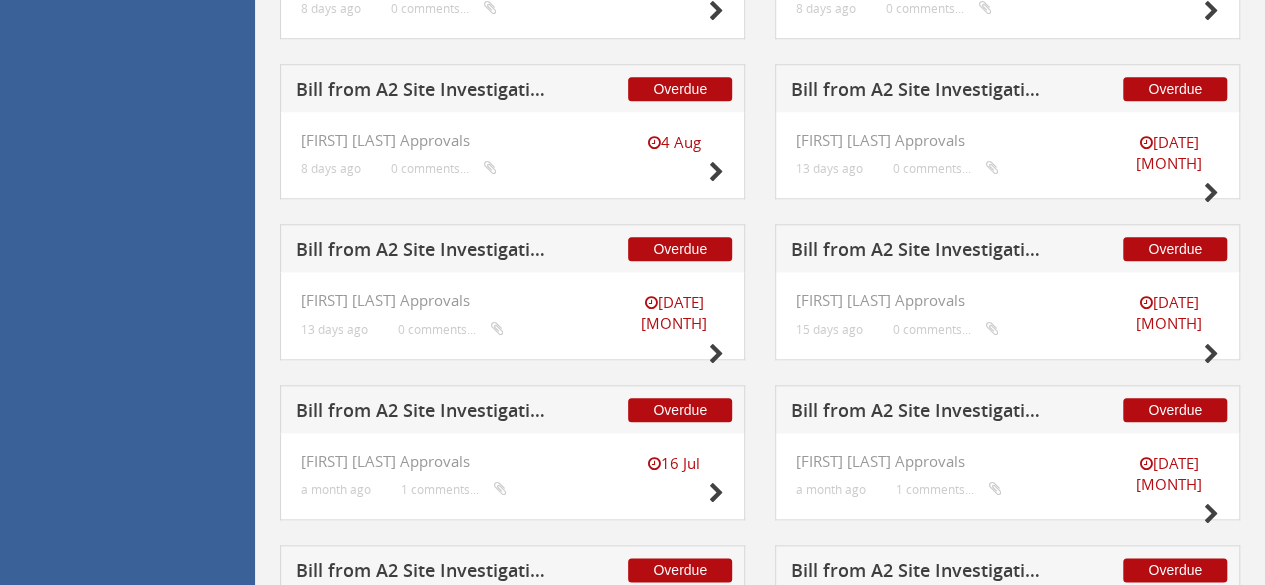 scroll, scrollTop: 810, scrollLeft: 0, axis: vertical 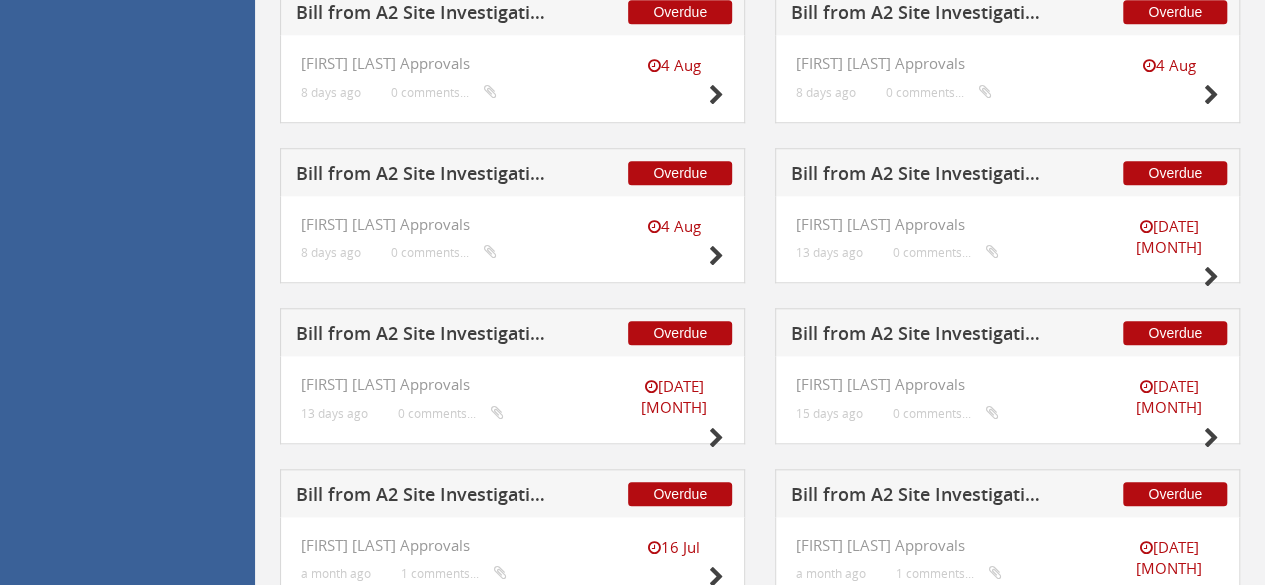 click on "Bill from A2 Site Investigation Limited for In-situ Europe" at bounding box center (921, 336) 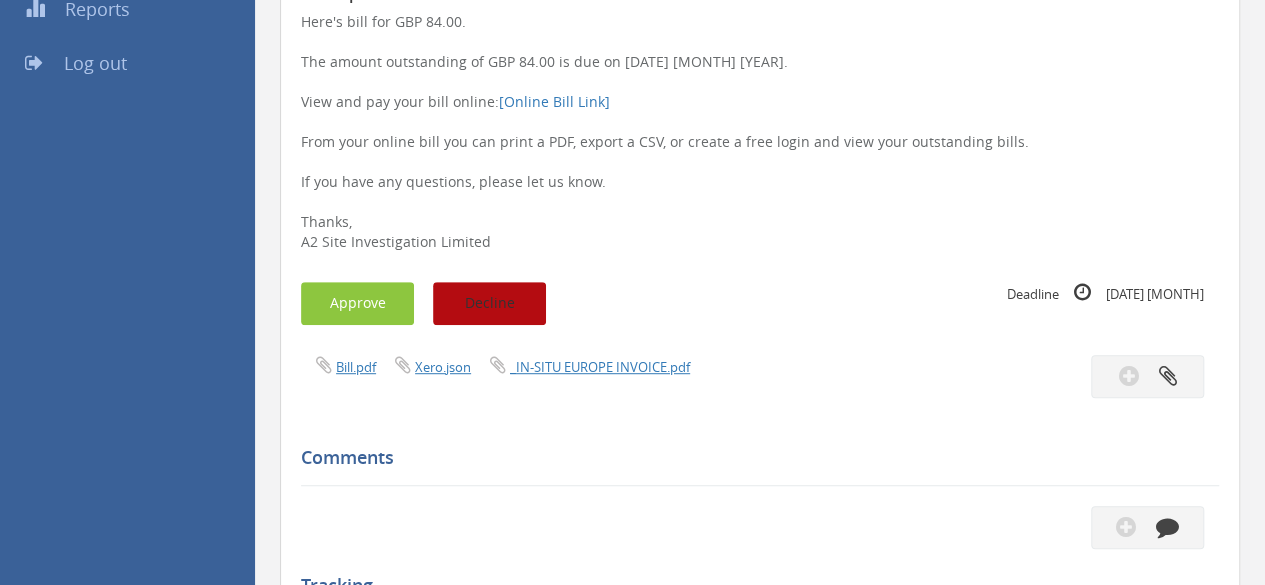 scroll, scrollTop: 410, scrollLeft: 0, axis: vertical 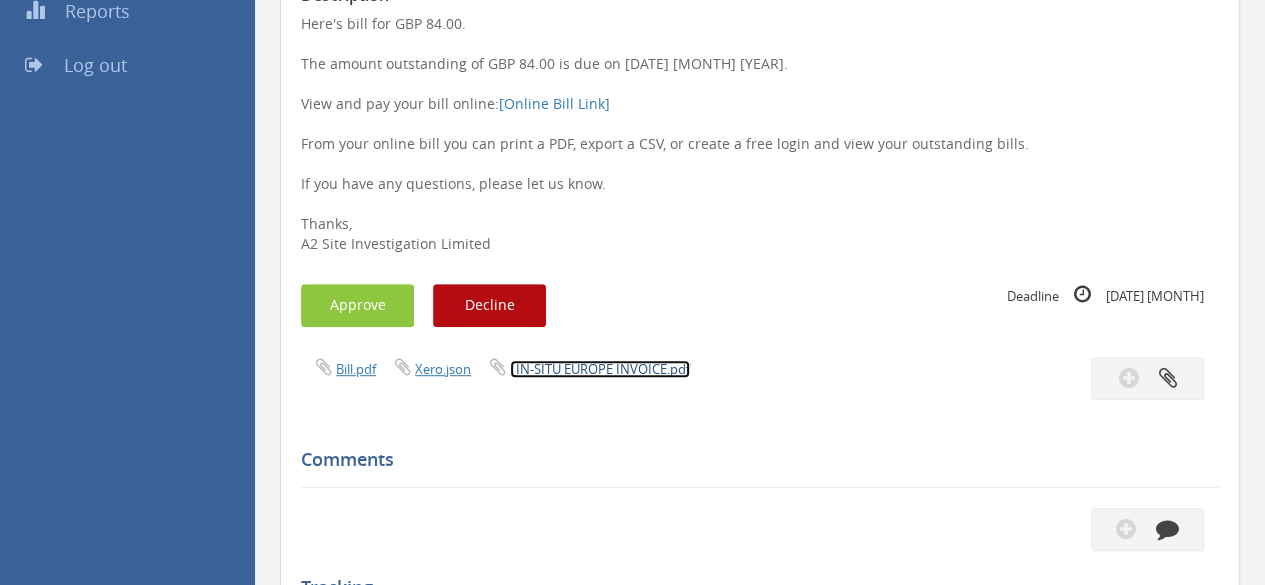 click on "_IN-SITU EUROPE INVOICE.pdf" at bounding box center [600, 369] 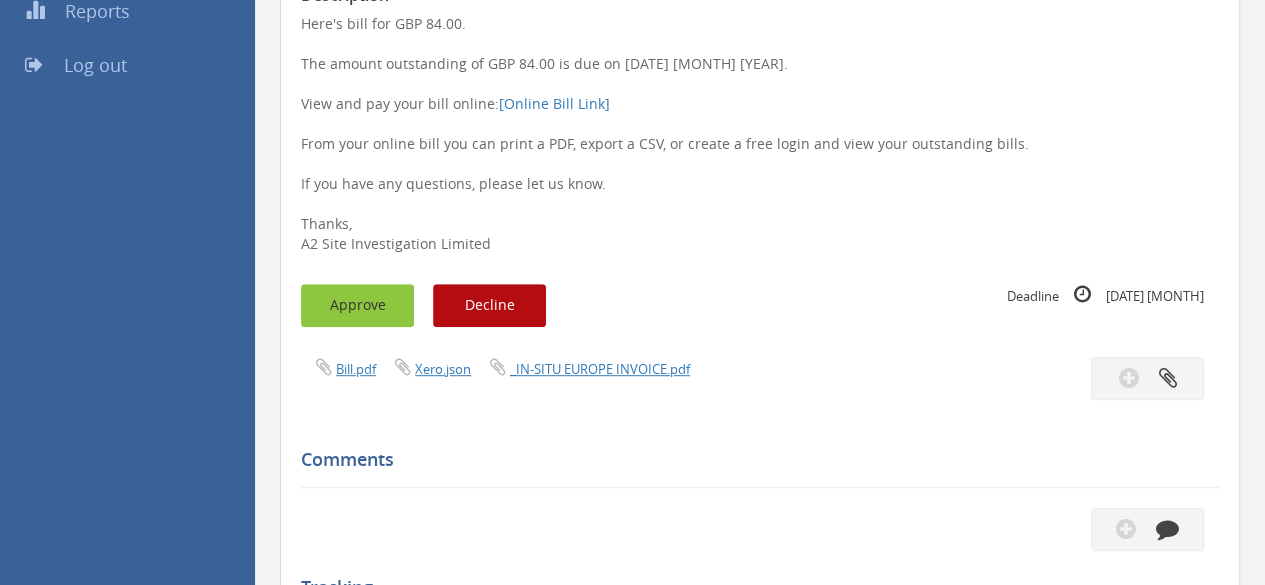 click on "Approve" at bounding box center (357, 305) 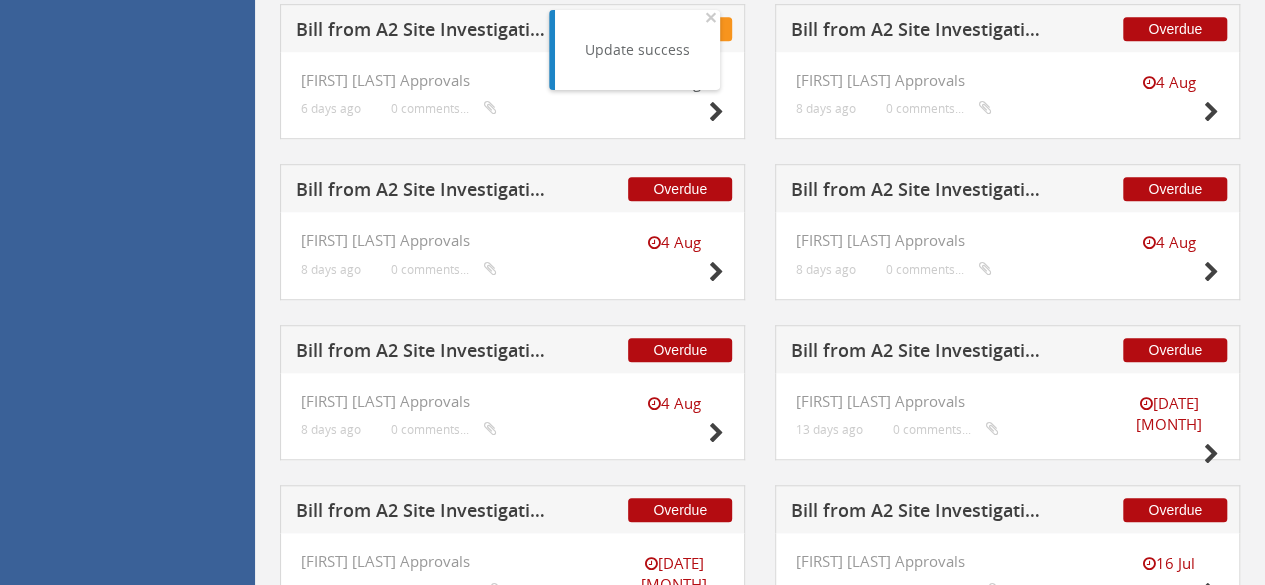 scroll, scrollTop: 1050, scrollLeft: 0, axis: vertical 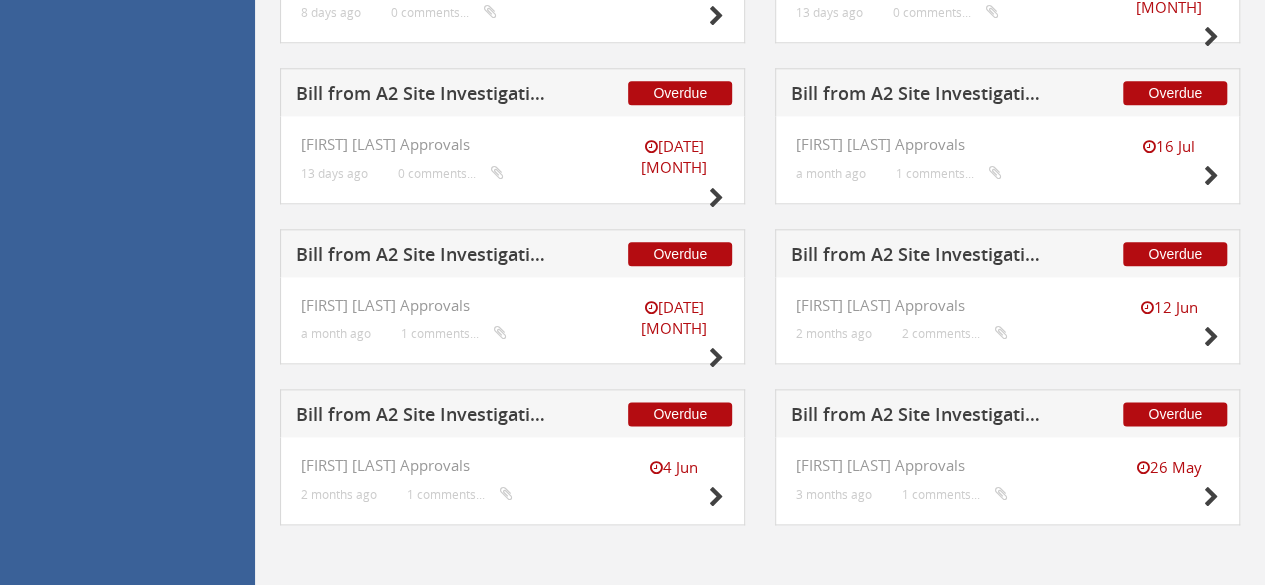click on "Bill from A2 Site Investigation Limited for ALS Laboratories (UK) Ltd" at bounding box center [426, 96] 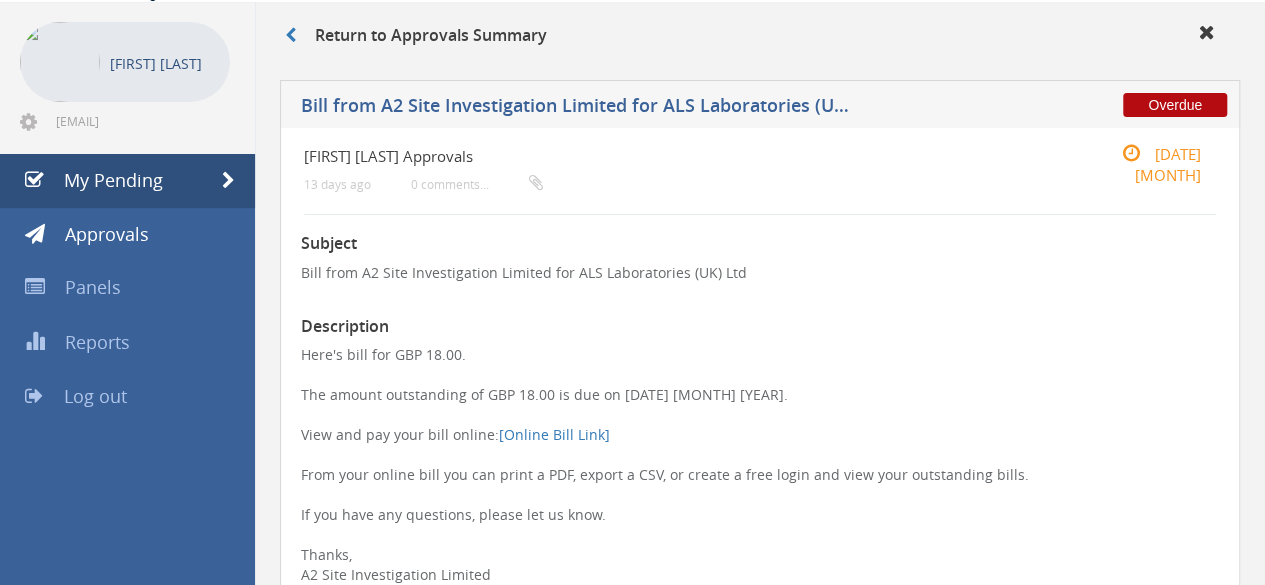 scroll, scrollTop: 0, scrollLeft: 0, axis: both 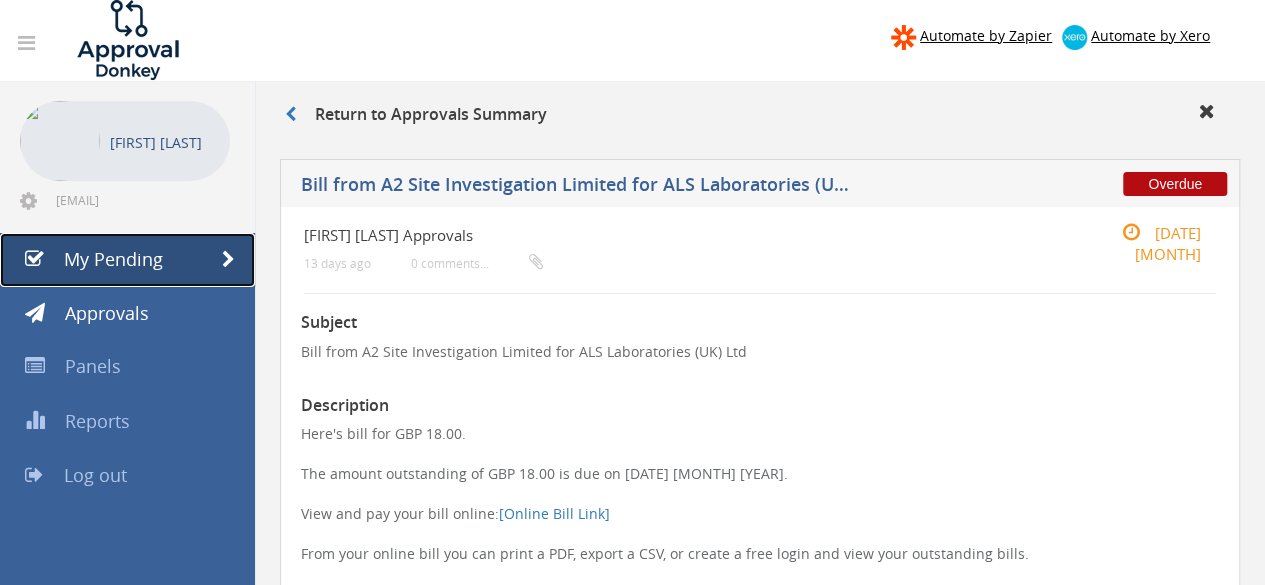 click on "My Pending" at bounding box center (113, 259) 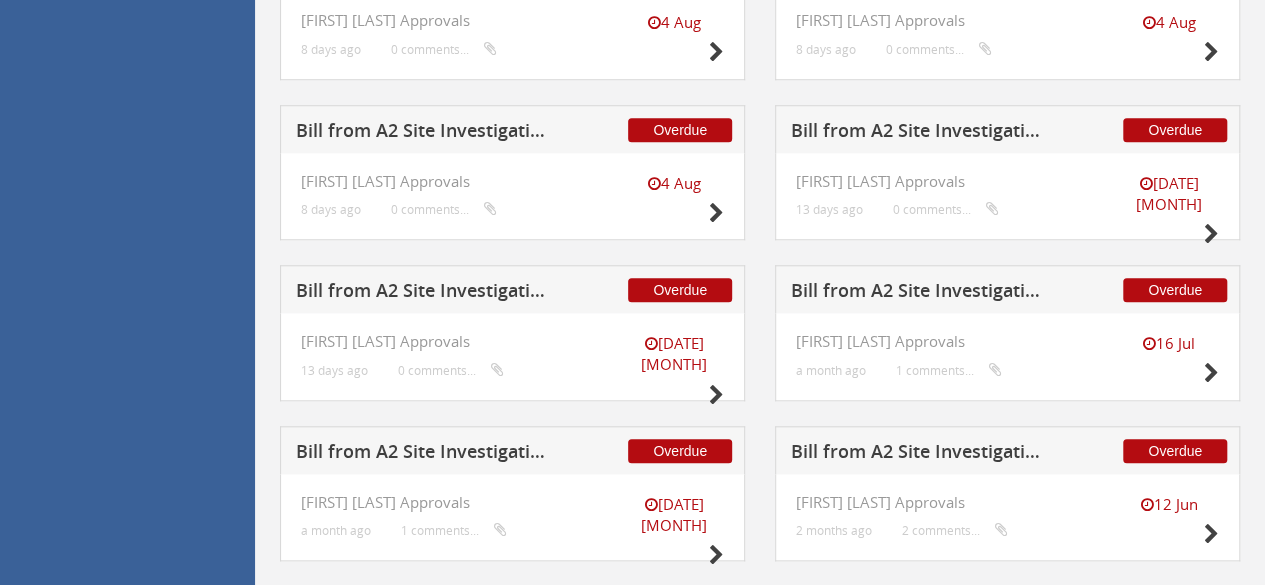 scroll, scrollTop: 850, scrollLeft: 0, axis: vertical 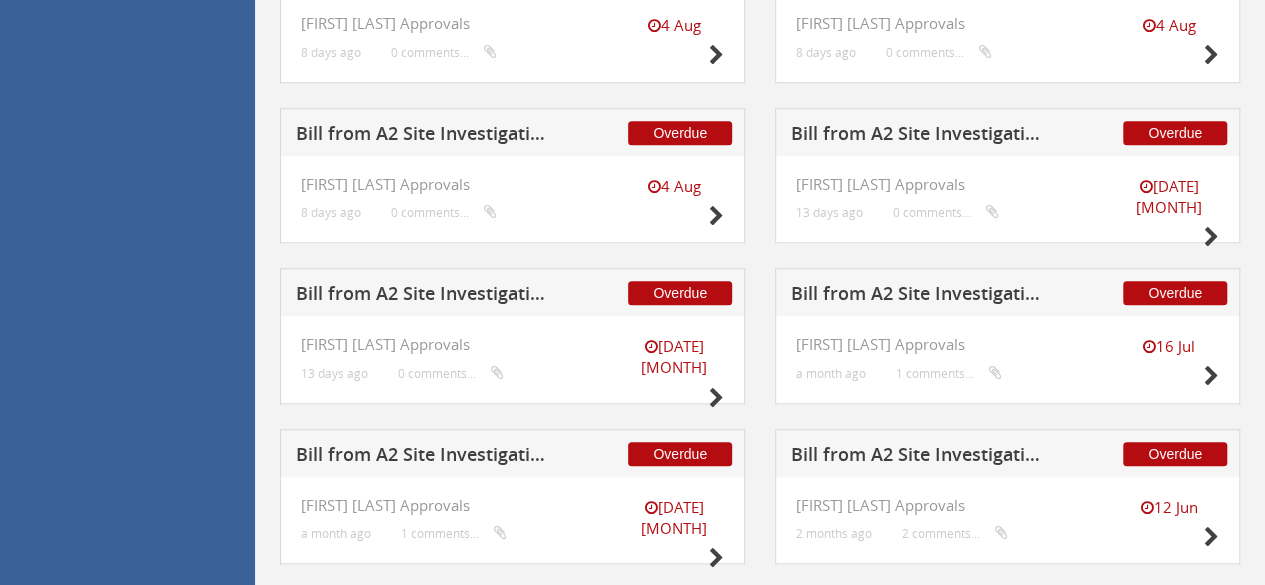 click on "Bill from A2 Site Investigation Limited for ALS Laboratories (UK) Ltd" at bounding box center [921, 136] 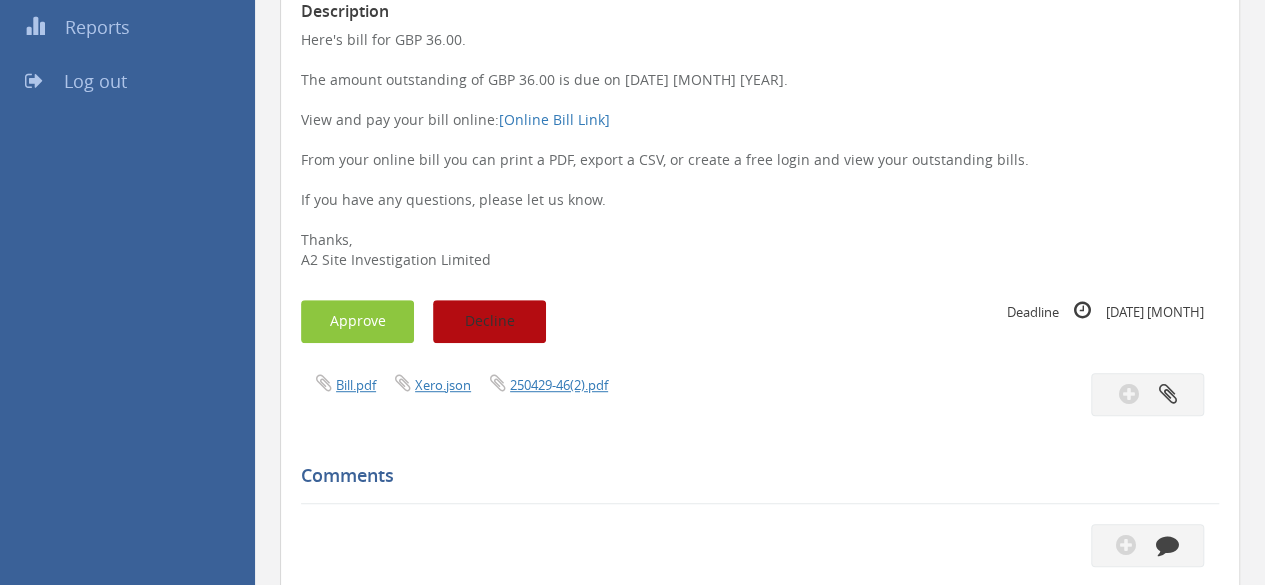 scroll, scrollTop: 350, scrollLeft: 0, axis: vertical 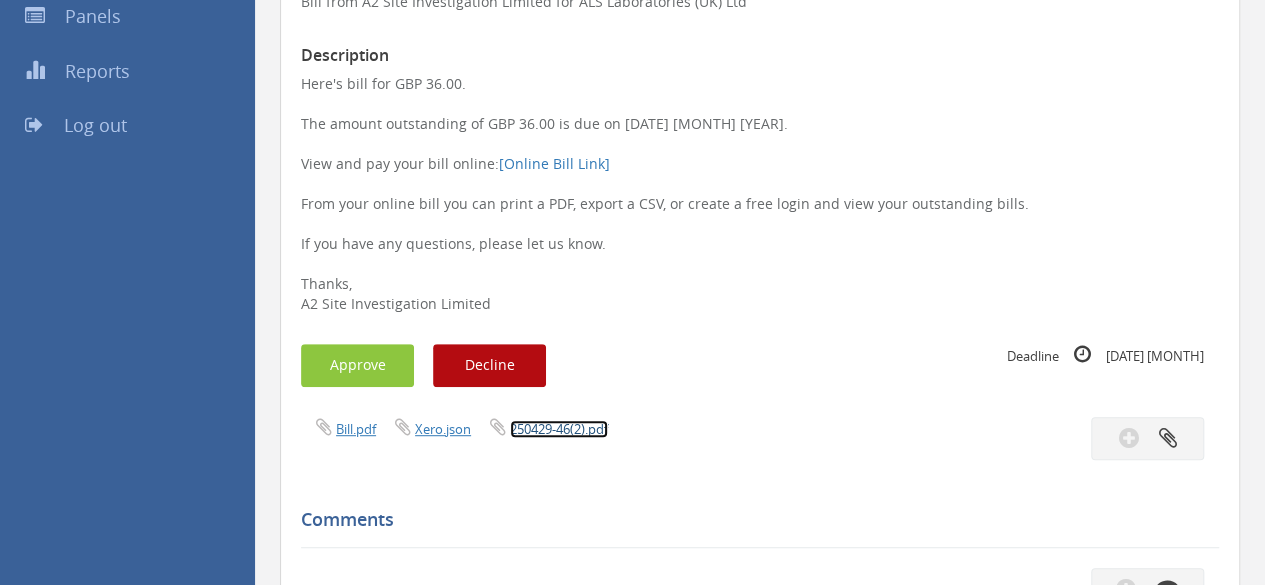 click on "250429-46(2).pdf" at bounding box center [559, 429] 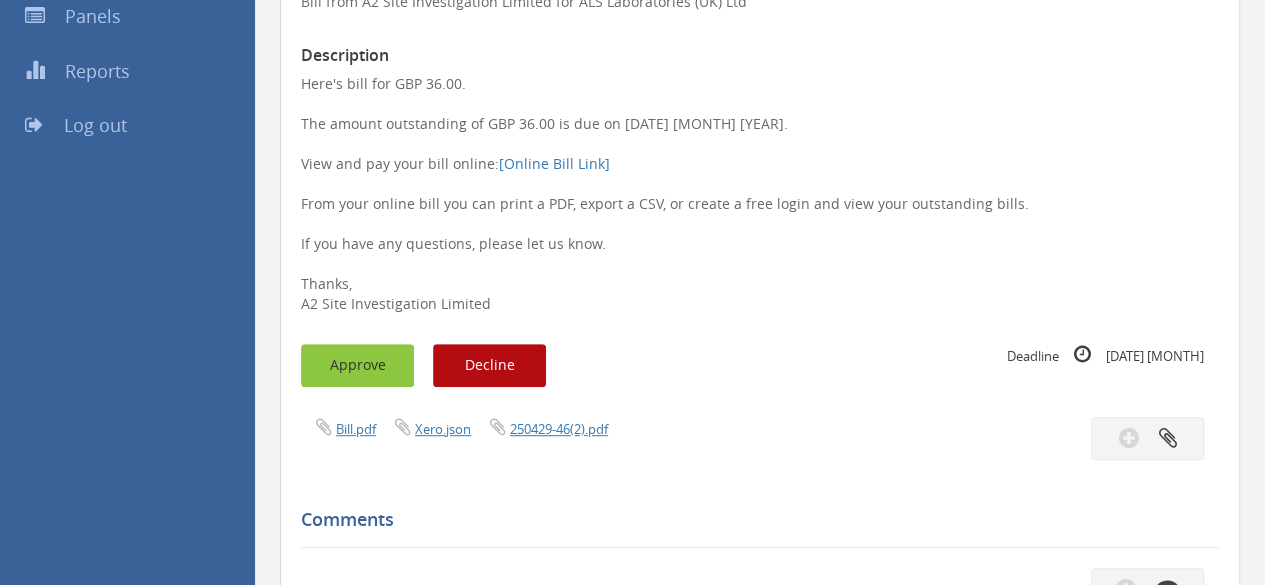 click on "Approve" at bounding box center (357, 365) 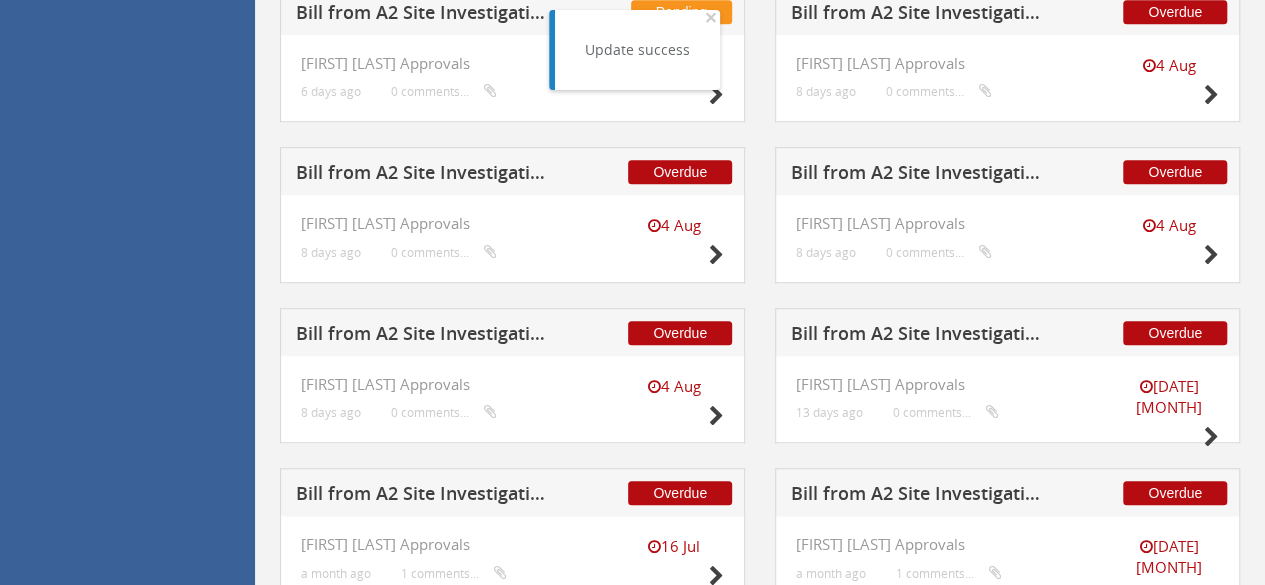 scroll, scrollTop: 750, scrollLeft: 0, axis: vertical 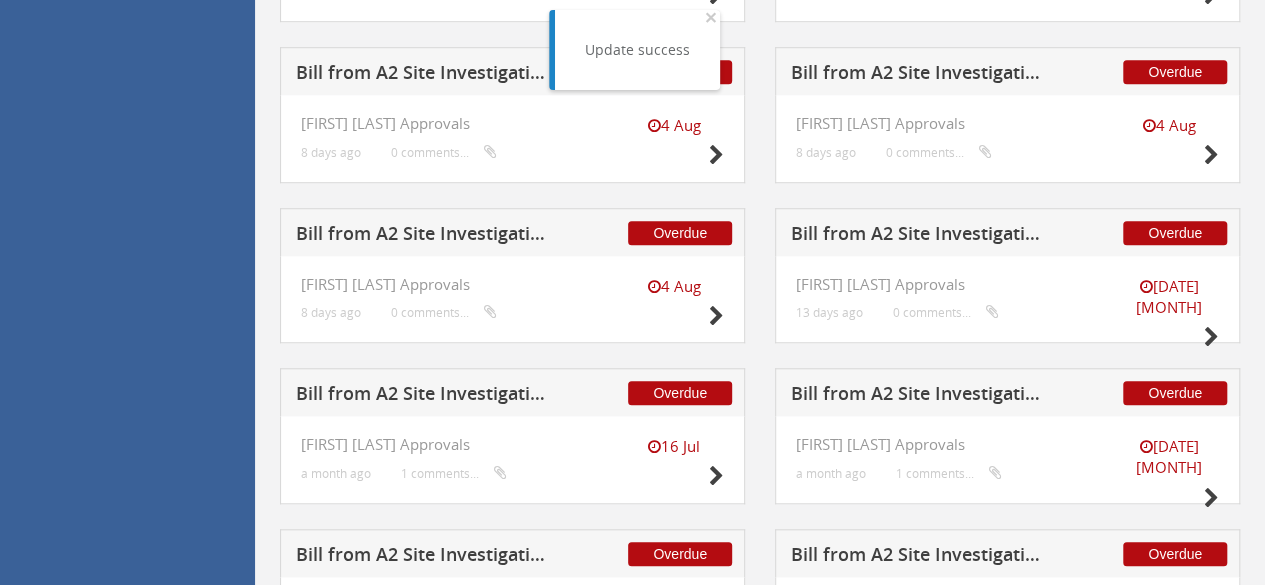 click on "Bill from A2 Site Investigation Limited for RMS UXO Ltd" at bounding box center [426, 236] 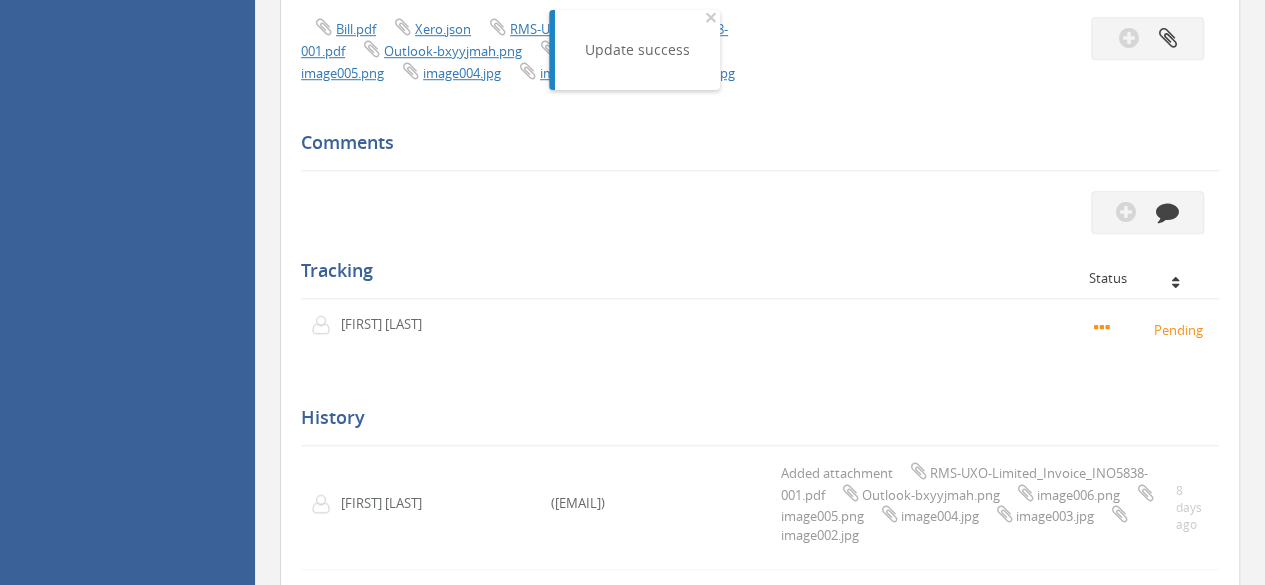 scroll, scrollTop: 450, scrollLeft: 0, axis: vertical 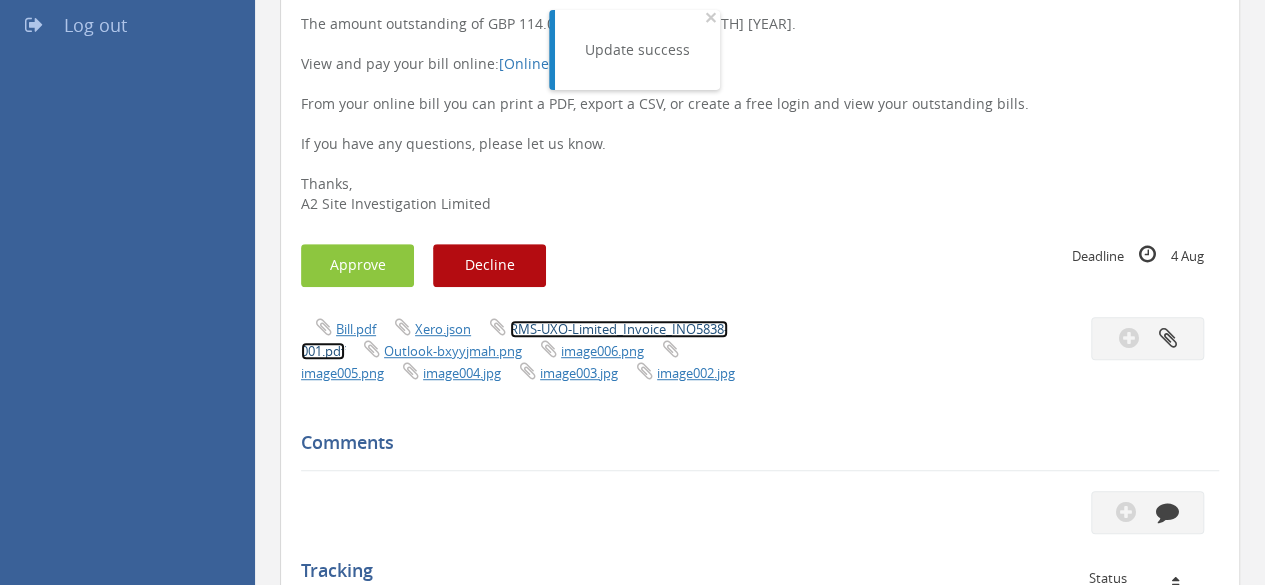 click on "RMS-UXO-Limited_Invoice_INO5838-001.pdf" at bounding box center [514, 340] 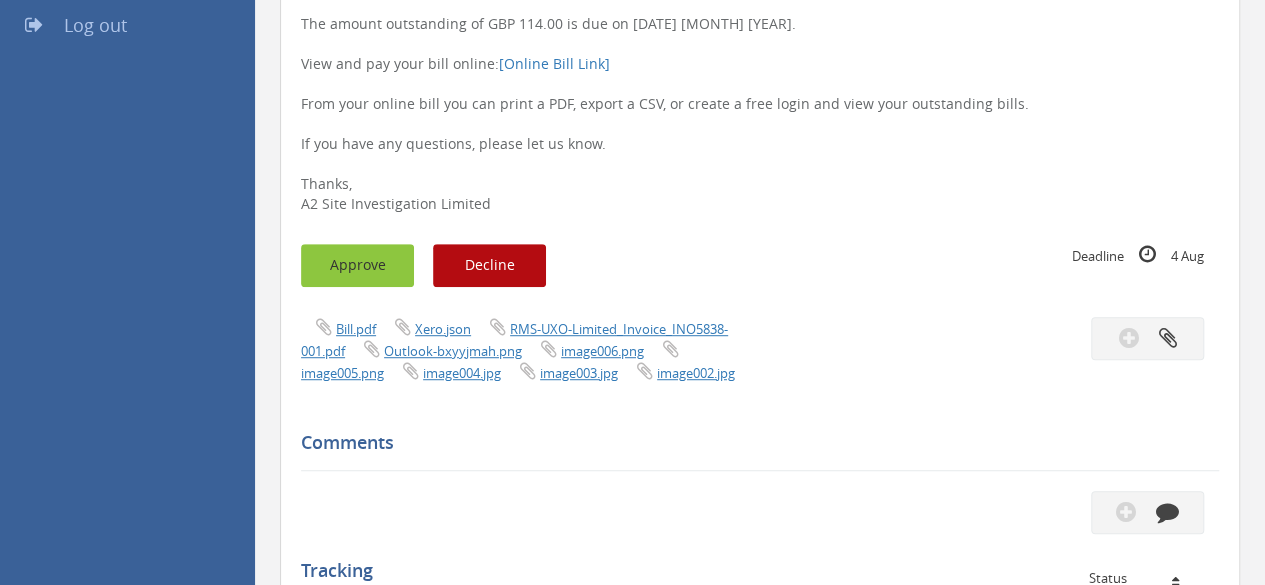 click on "Approve" at bounding box center [357, 265] 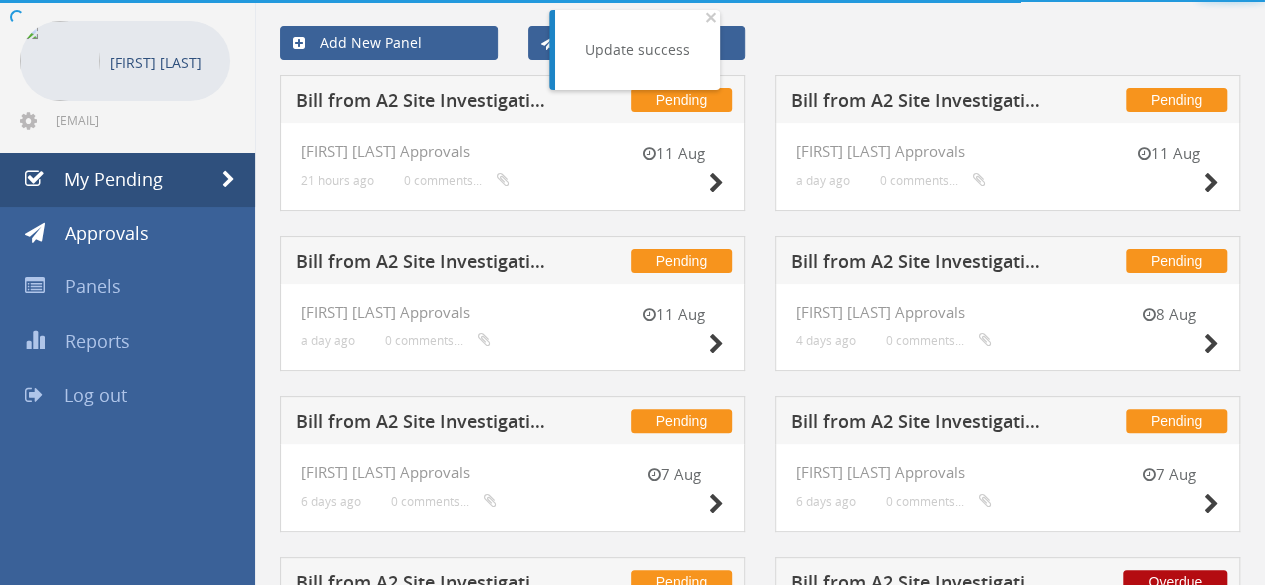 scroll, scrollTop: 450, scrollLeft: 0, axis: vertical 